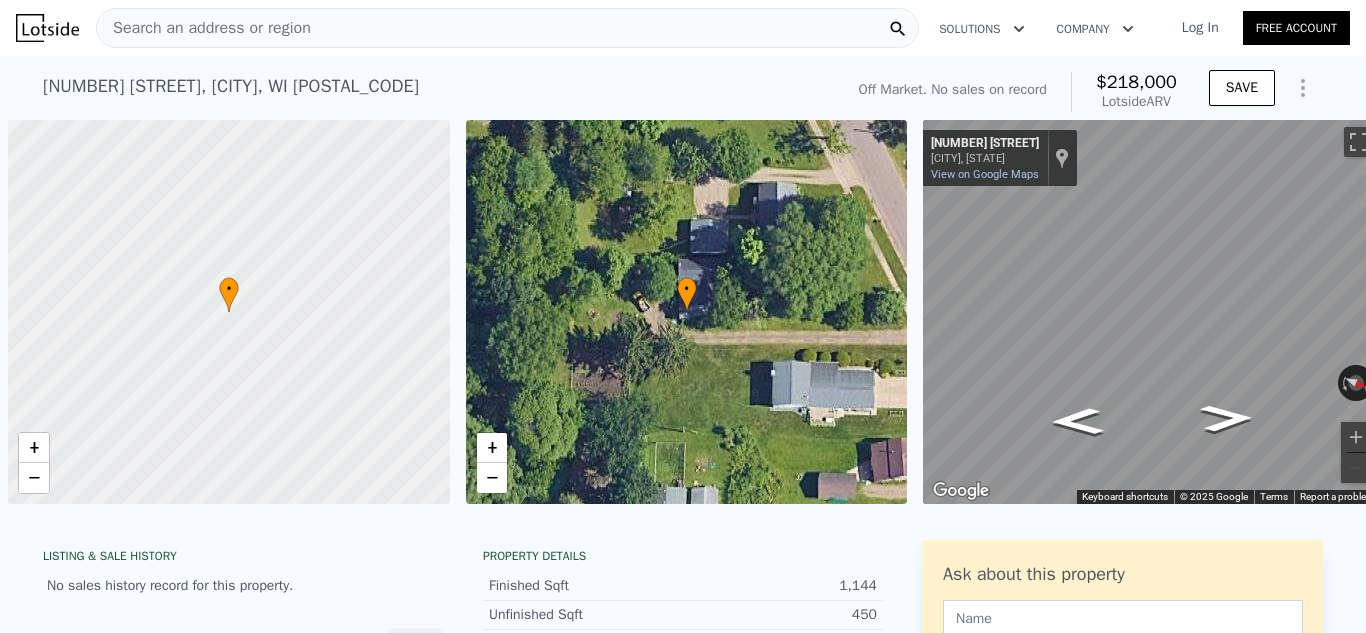 scroll, scrollTop: 0, scrollLeft: 0, axis: both 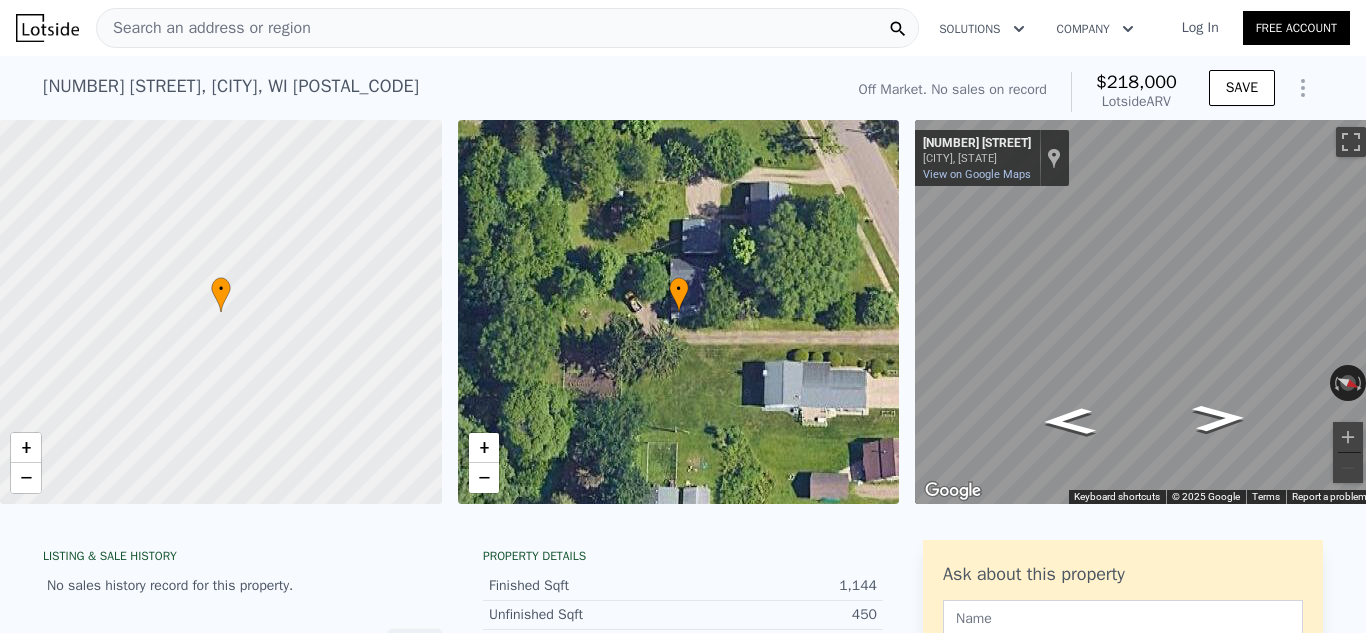 click on "Search an address or region" at bounding box center (204, 28) 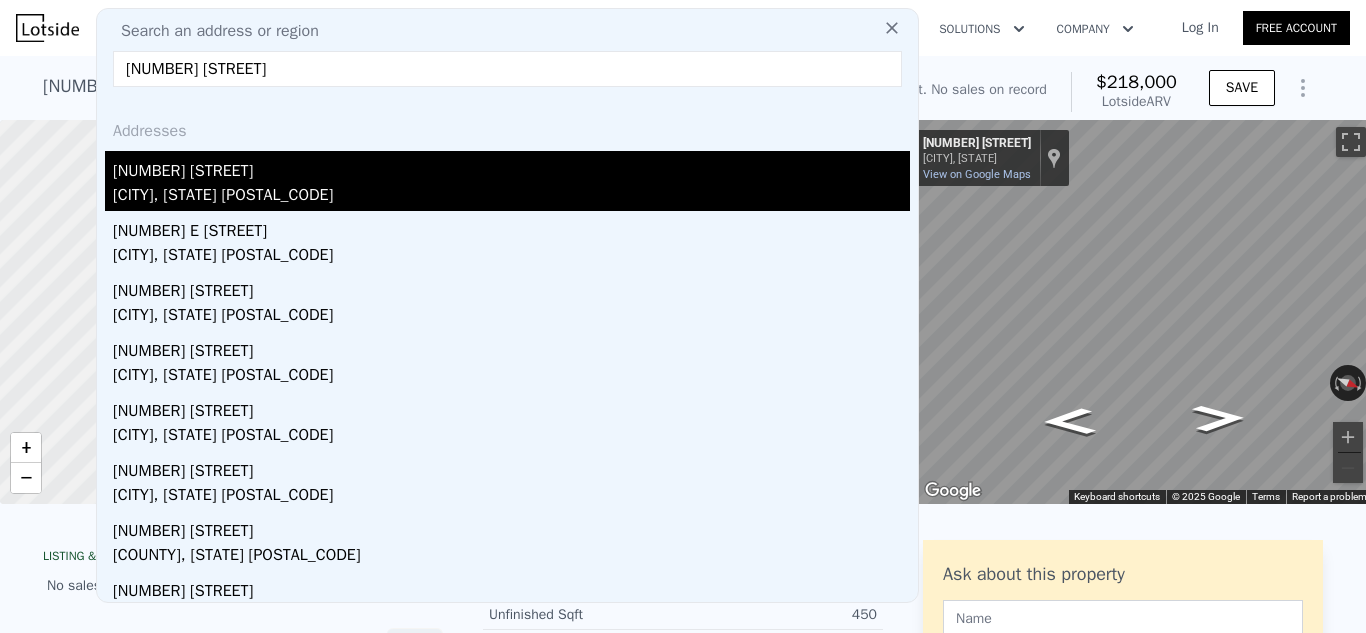 type on "[NUMBER] [STREET]" 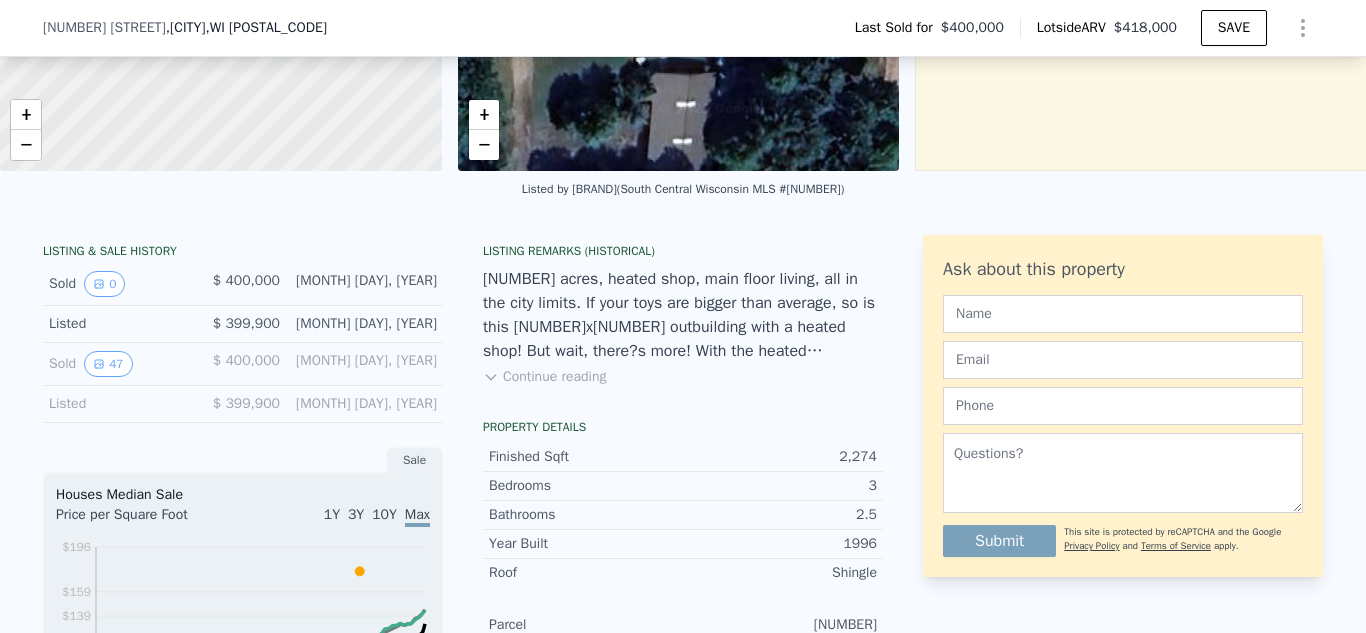 scroll, scrollTop: 327, scrollLeft: 0, axis: vertical 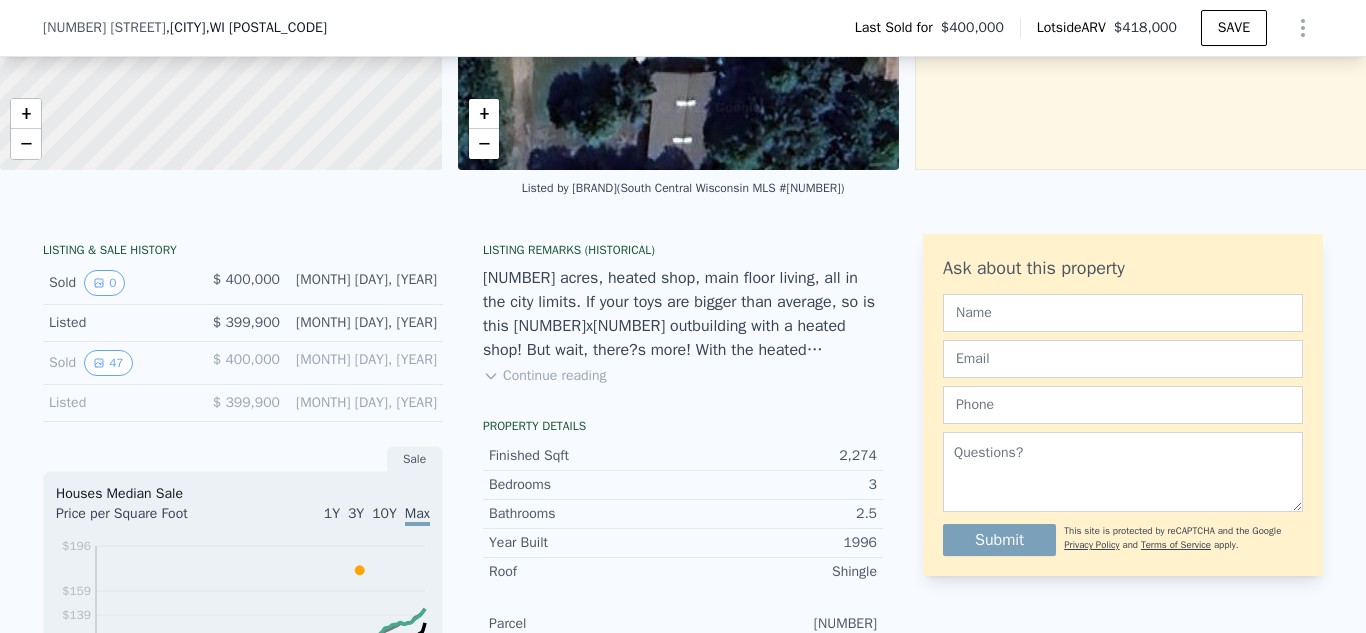 click on "Continue reading" at bounding box center [544, 376] 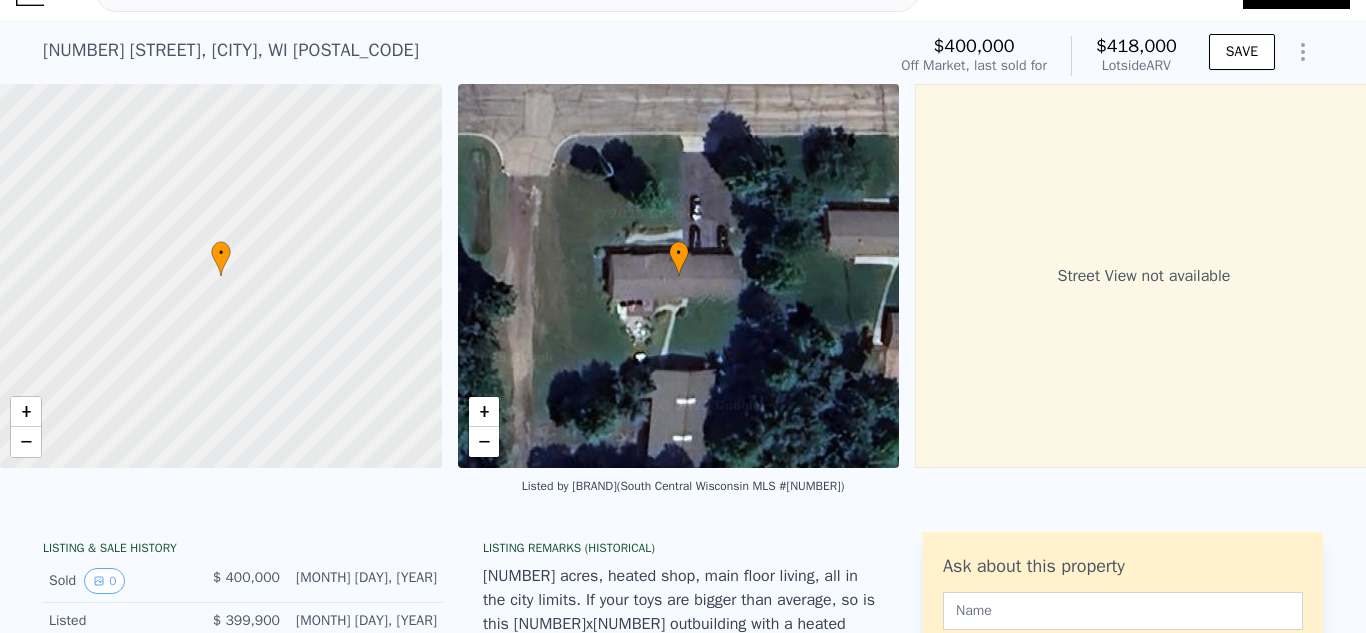 scroll, scrollTop: 0, scrollLeft: 0, axis: both 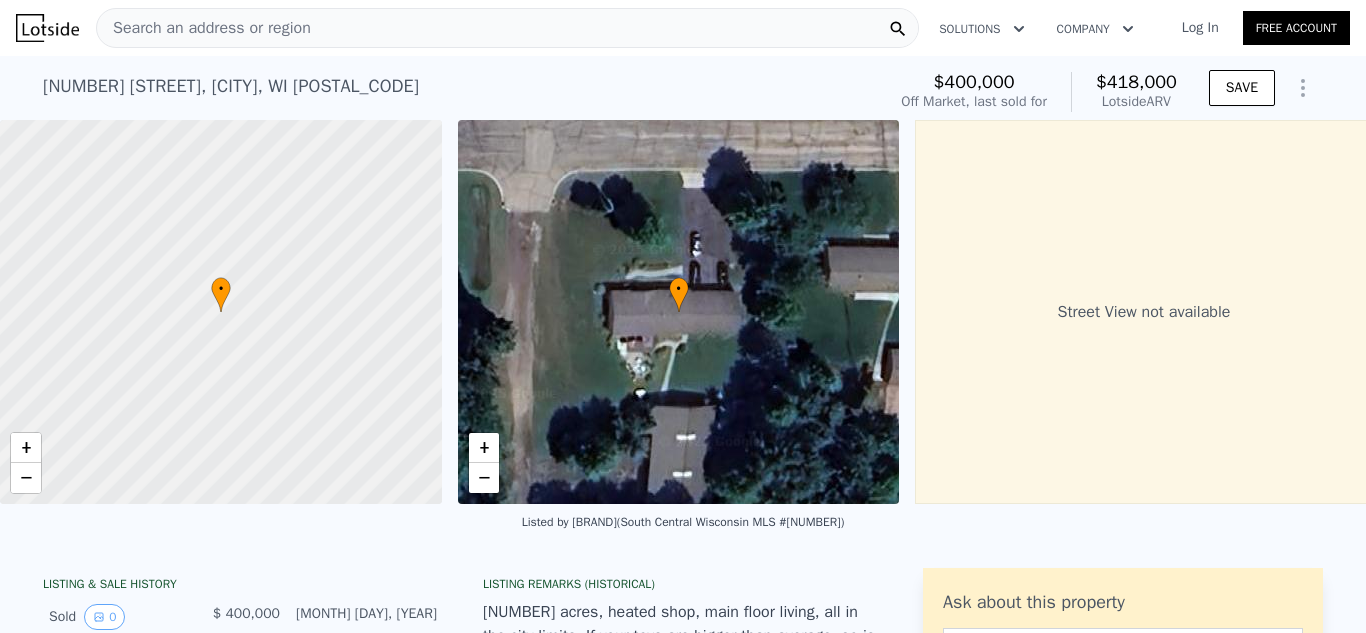 click on "Search an address or region" at bounding box center [204, 28] 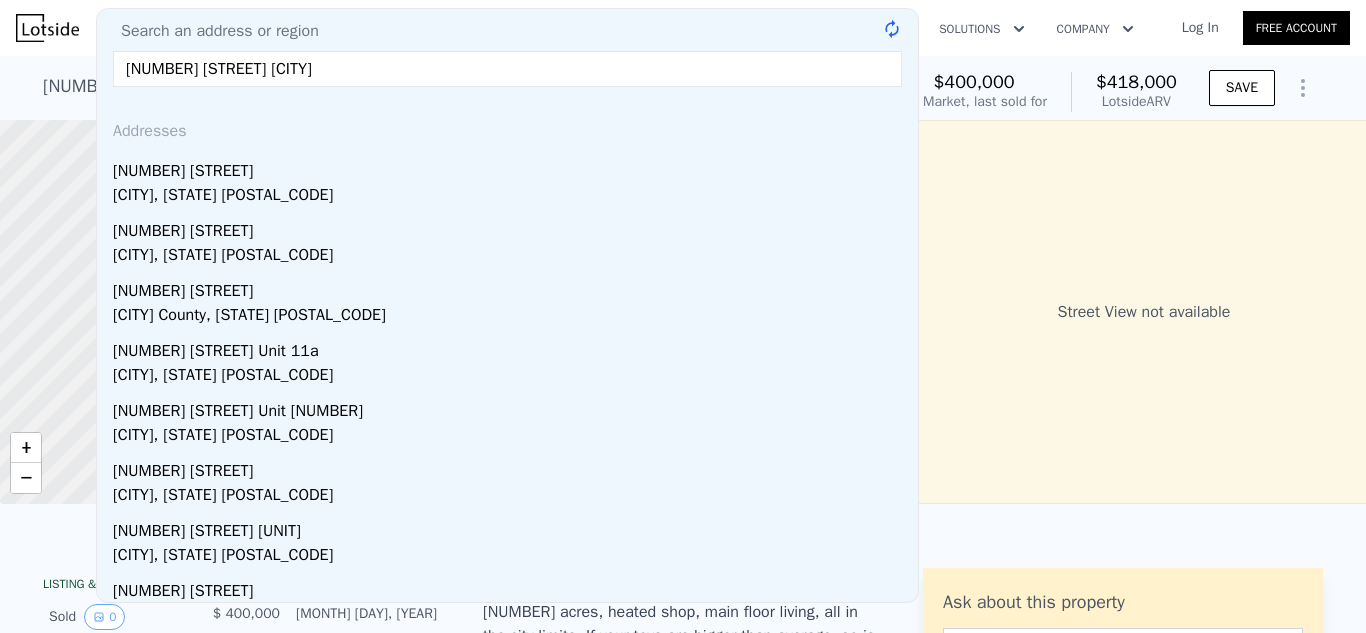 type on "[NUMBER] [STREET] [CITY]" 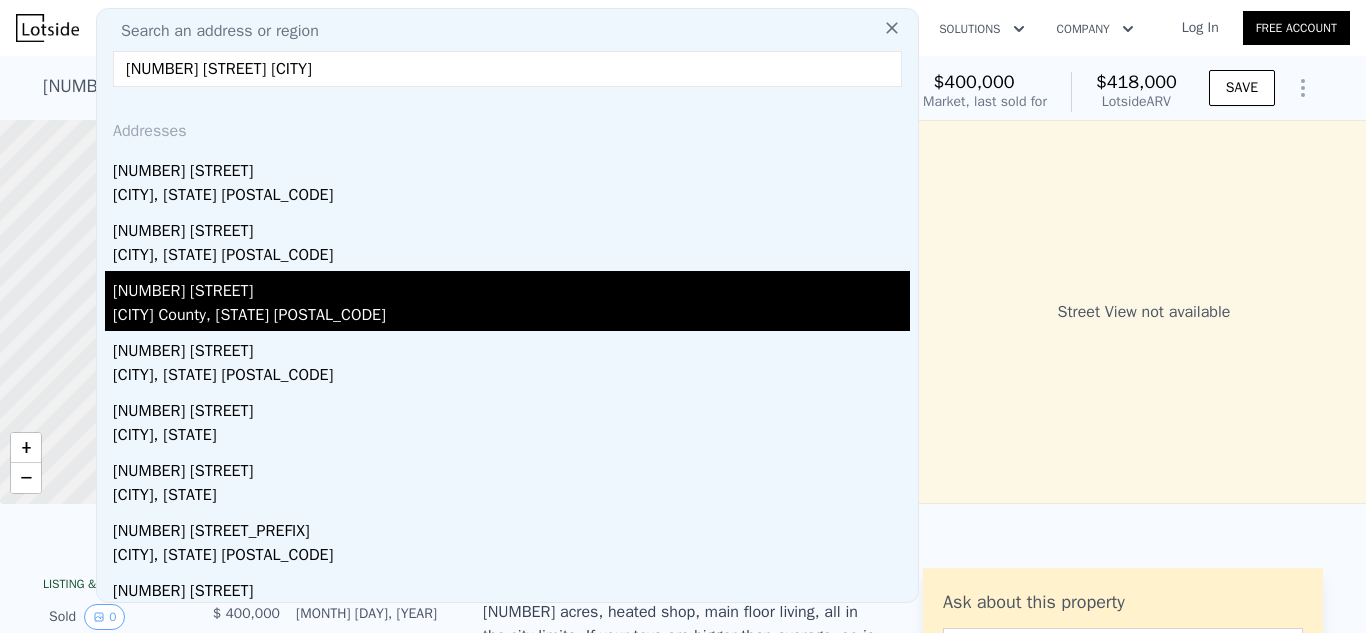 click on "[CITY] County, [STATE] [POSTAL_CODE]" at bounding box center (511, 317) 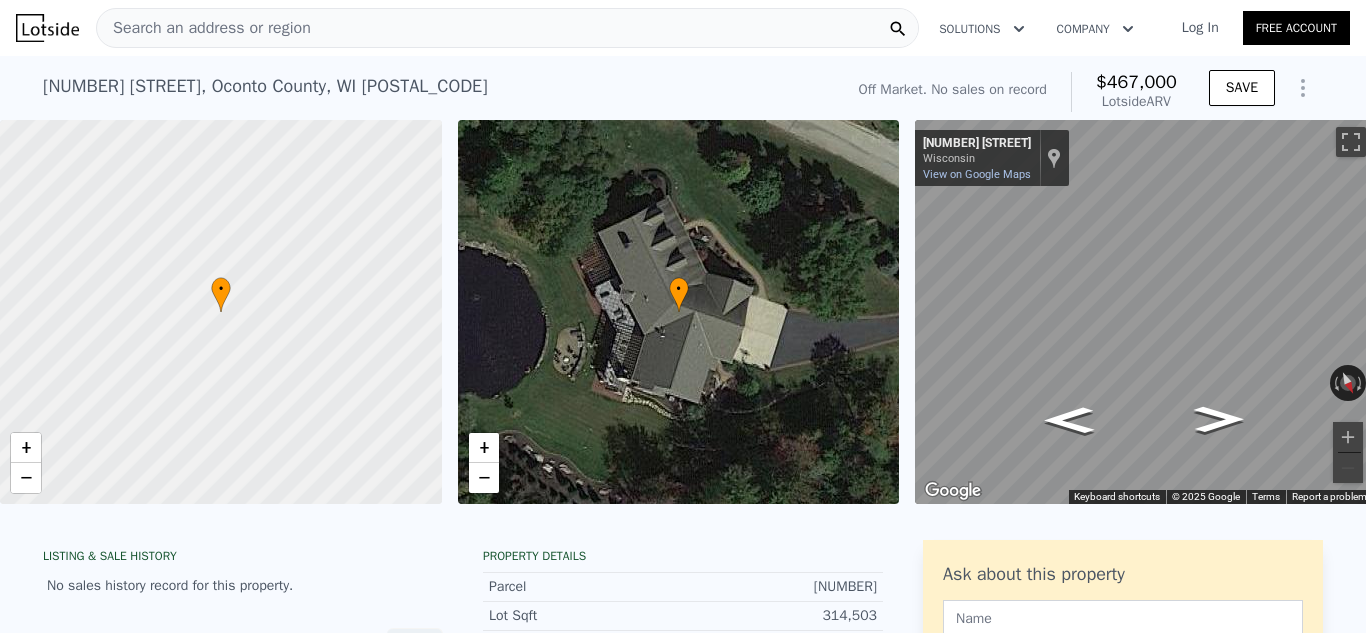 click on "Search an address or region" at bounding box center (204, 28) 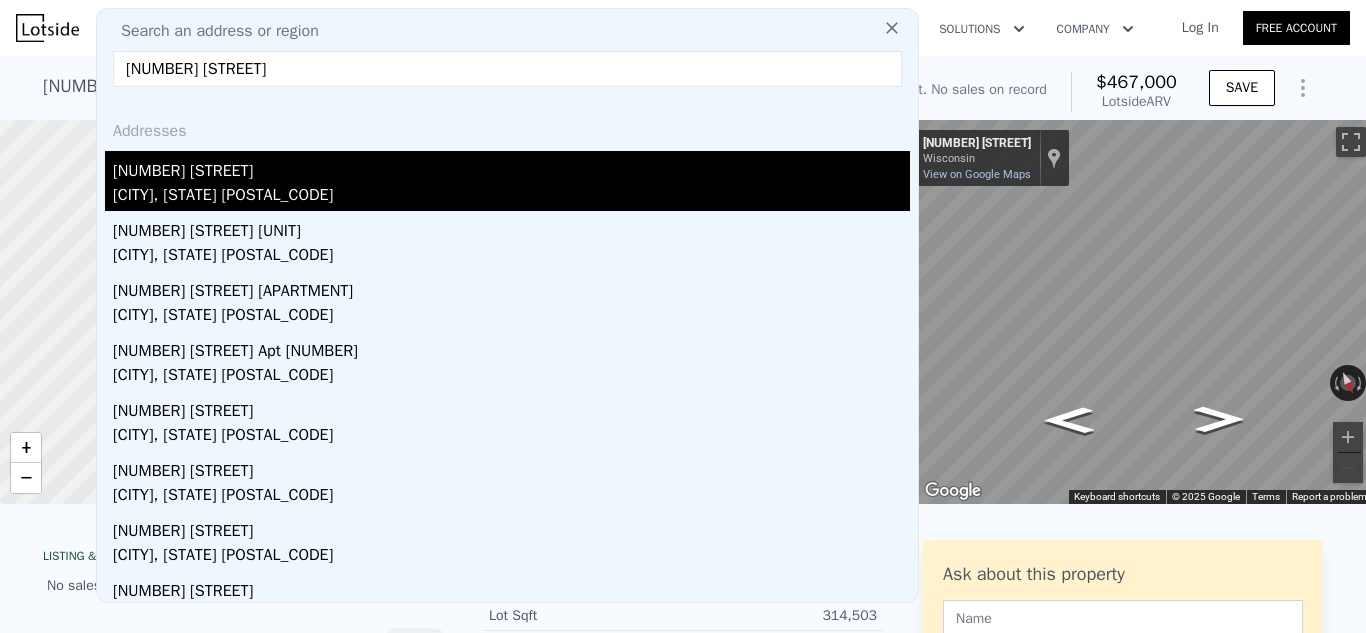 type on "[NUMBER] [STREET]" 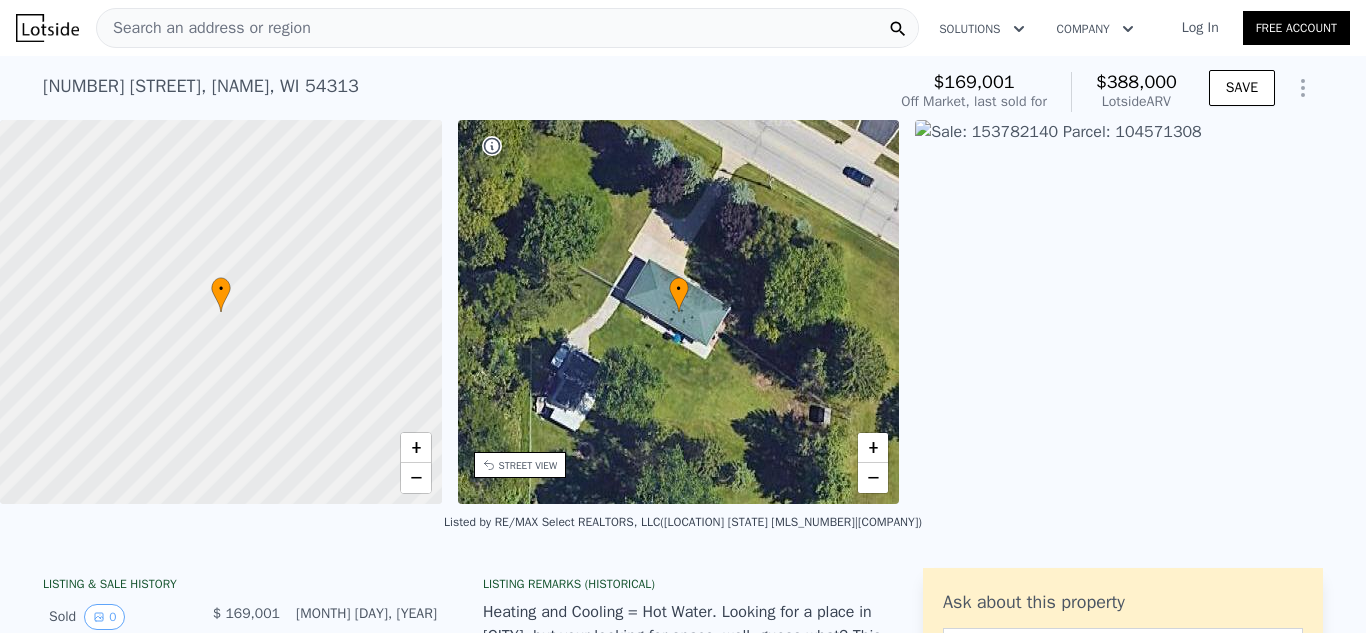 click on "Search an address or region" at bounding box center (204, 28) 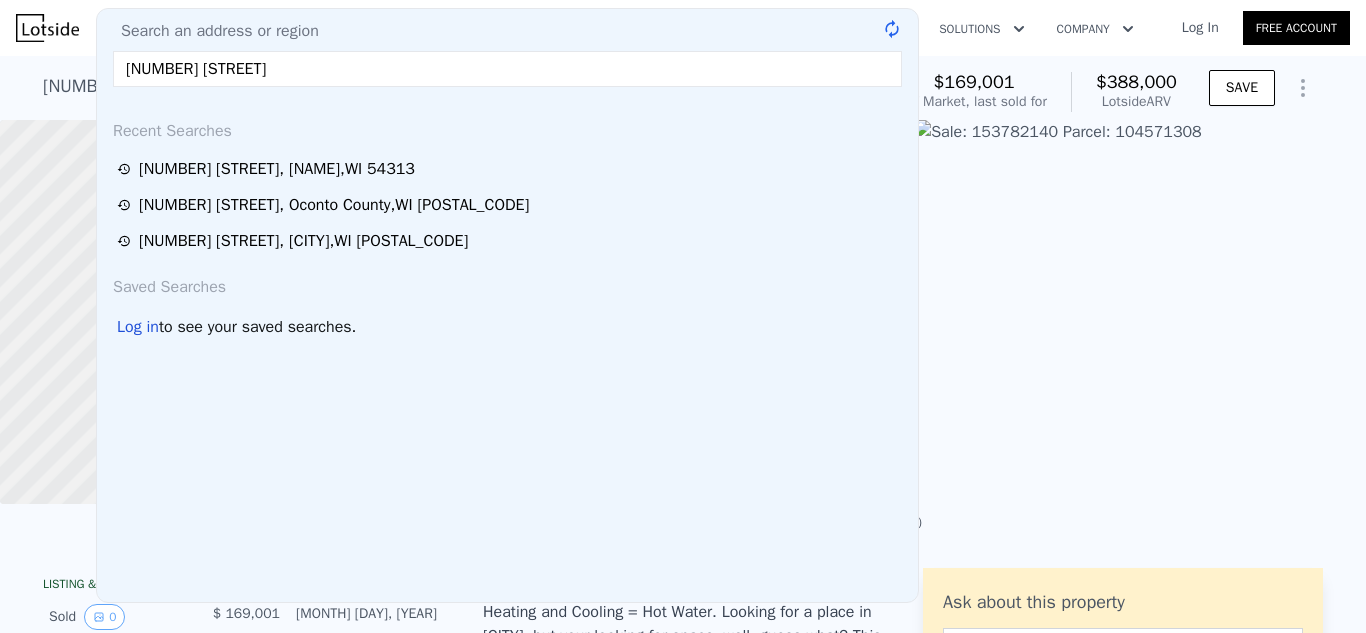 type on "[NUMBER] [STREET]" 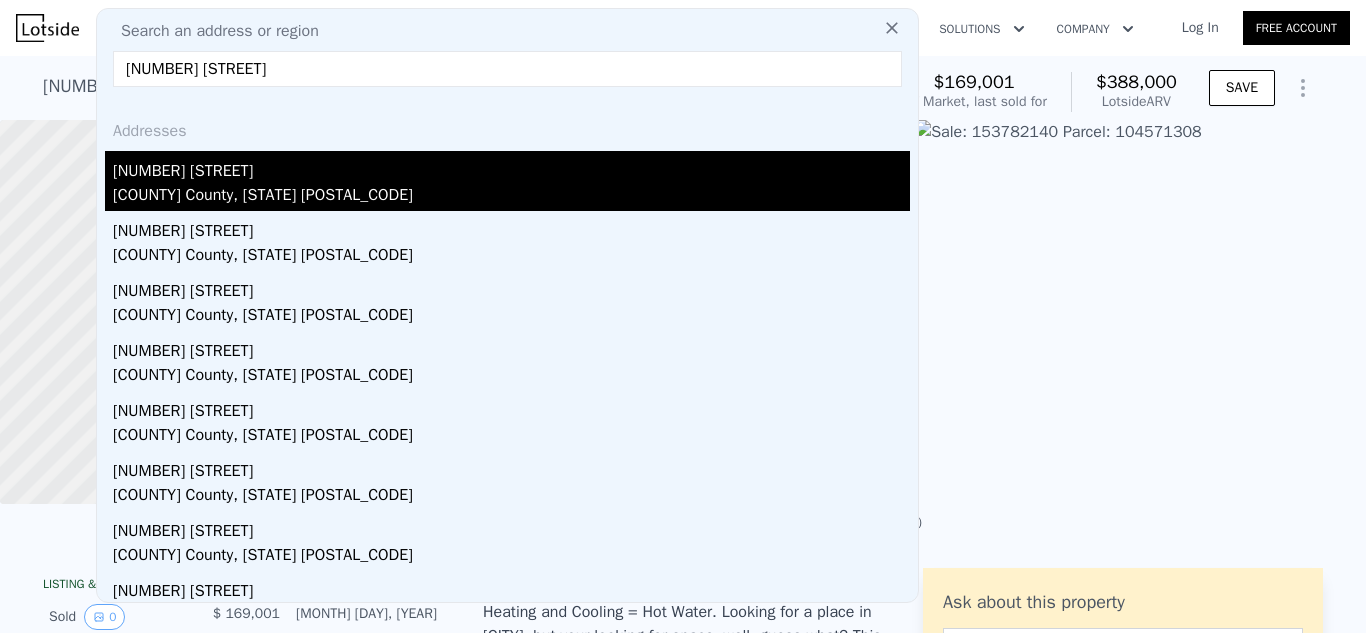 click on "[COUNTY] County, [STATE] [POSTAL_CODE]" at bounding box center [511, 197] 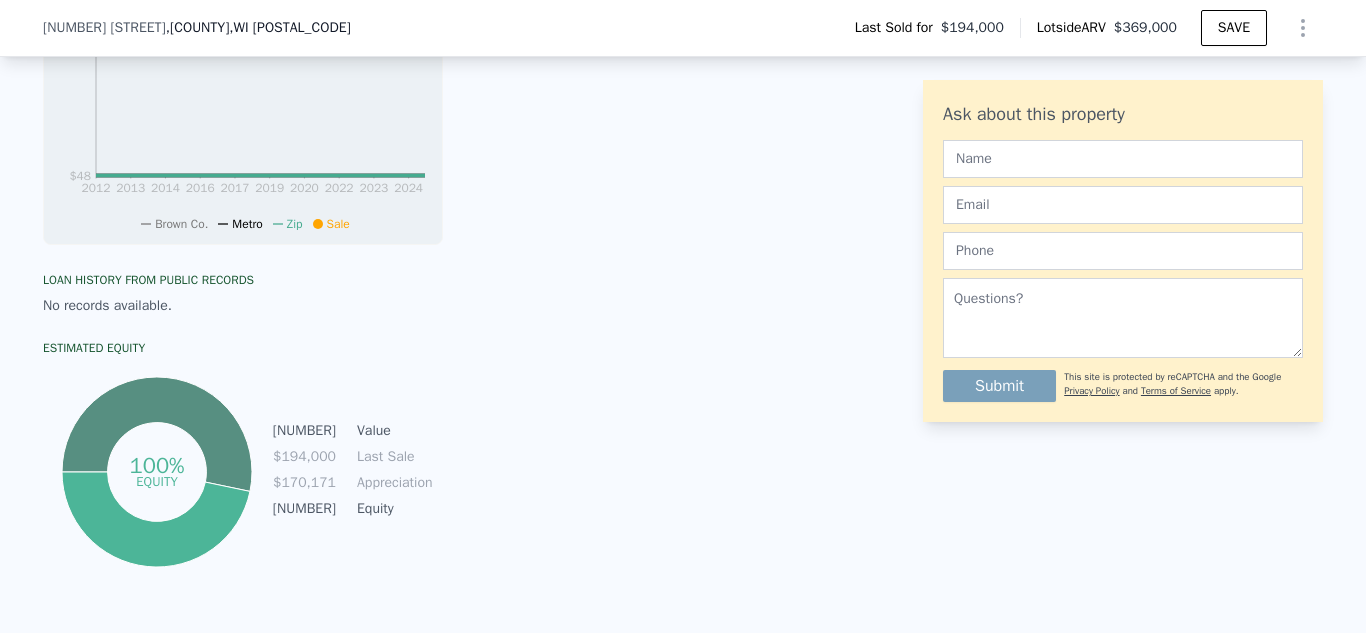scroll, scrollTop: 93, scrollLeft: 0, axis: vertical 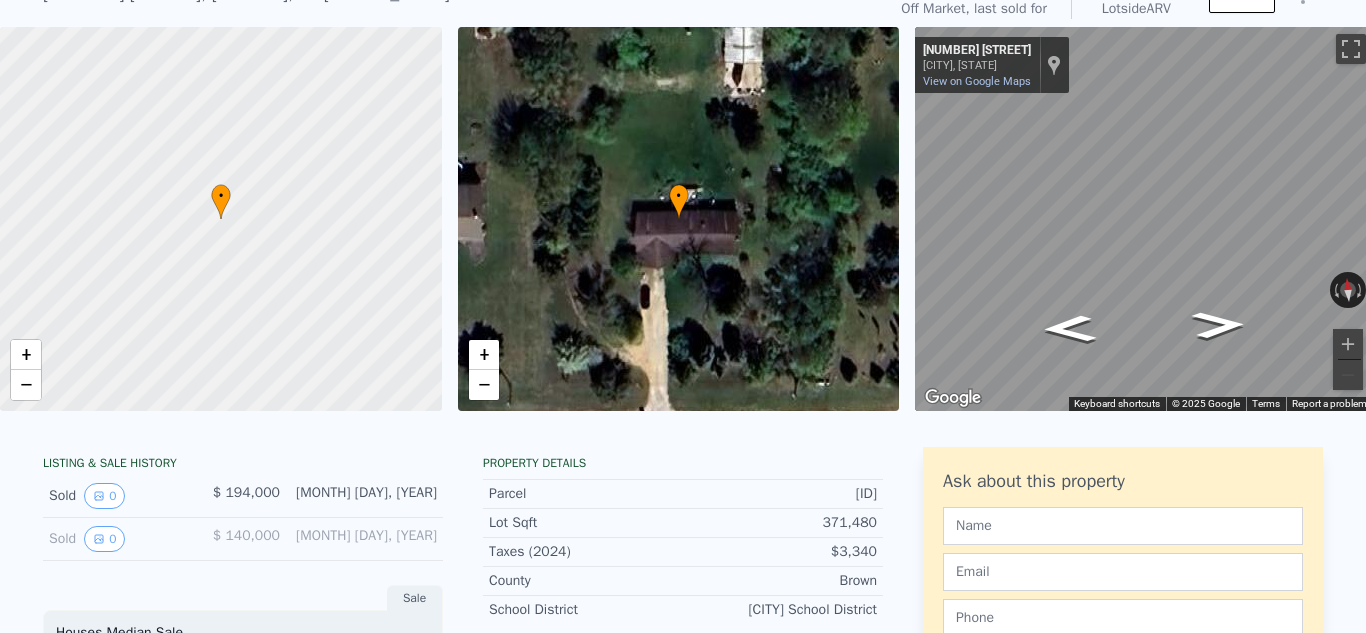 click on "Search an address or region" at bounding box center [204, -65] 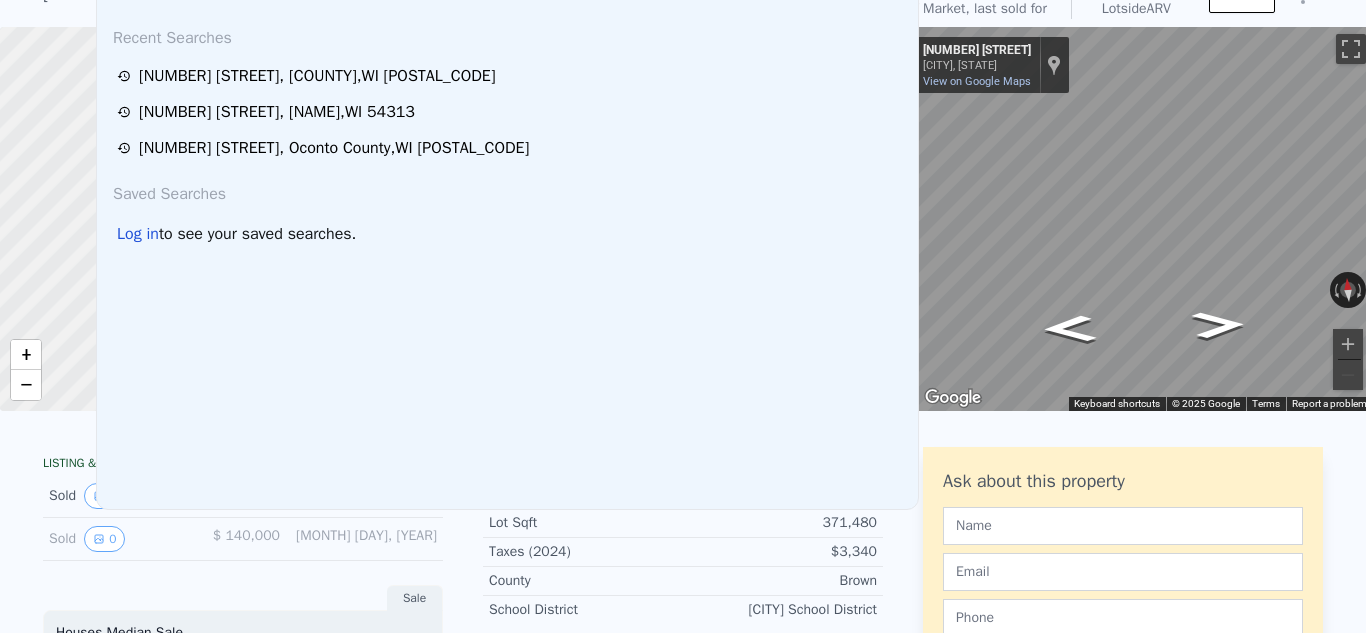 scroll, scrollTop: 0, scrollLeft: 0, axis: both 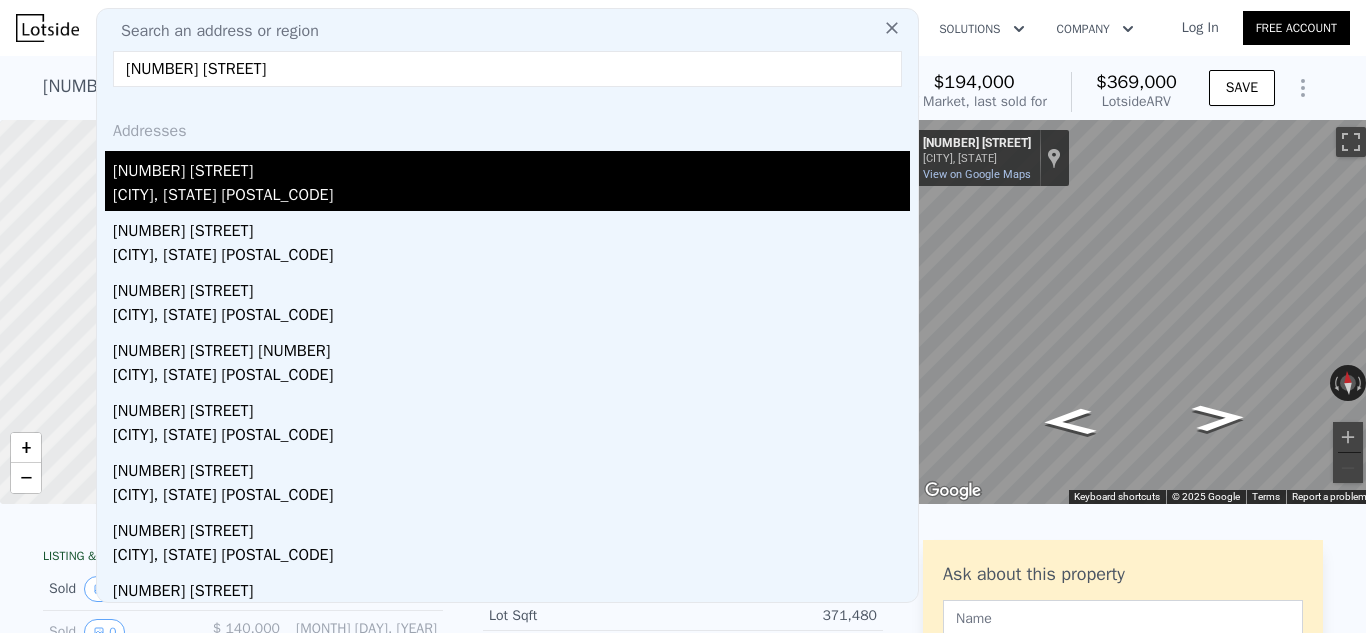 type on "[NUMBER] [STREET]" 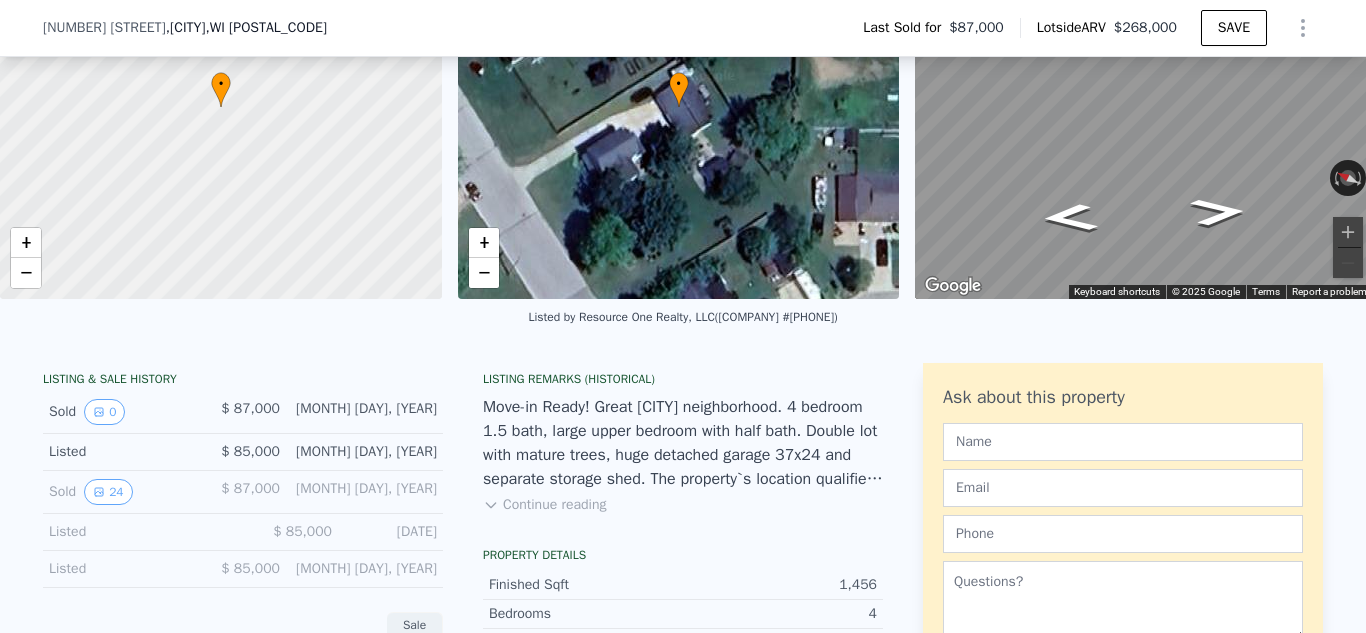 scroll, scrollTop: 96, scrollLeft: 0, axis: vertical 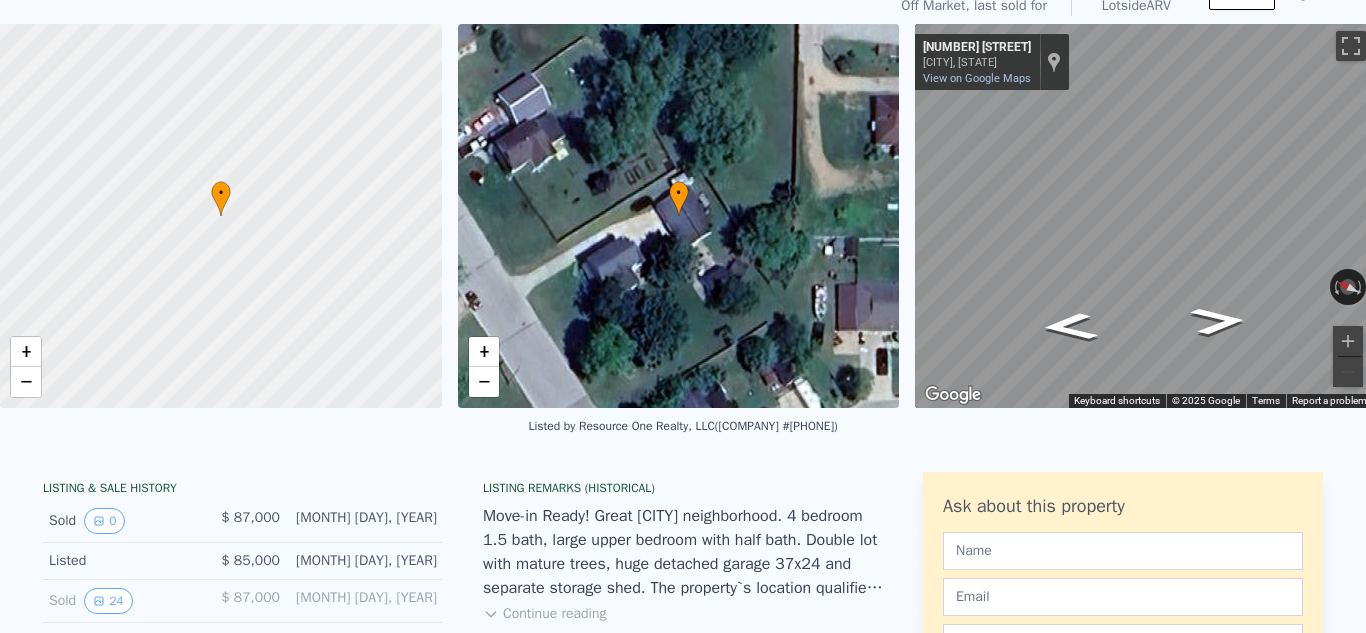 click on "Search an address or region" at bounding box center (204, -68) 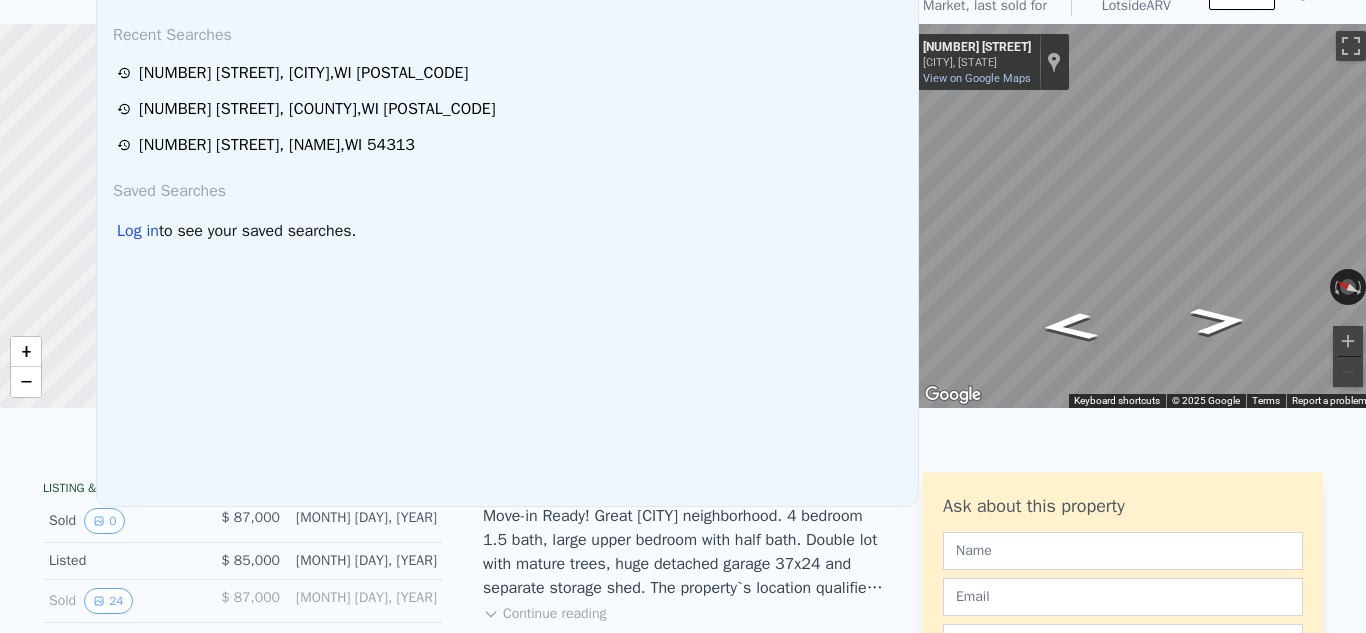 scroll, scrollTop: 7, scrollLeft: 0, axis: vertical 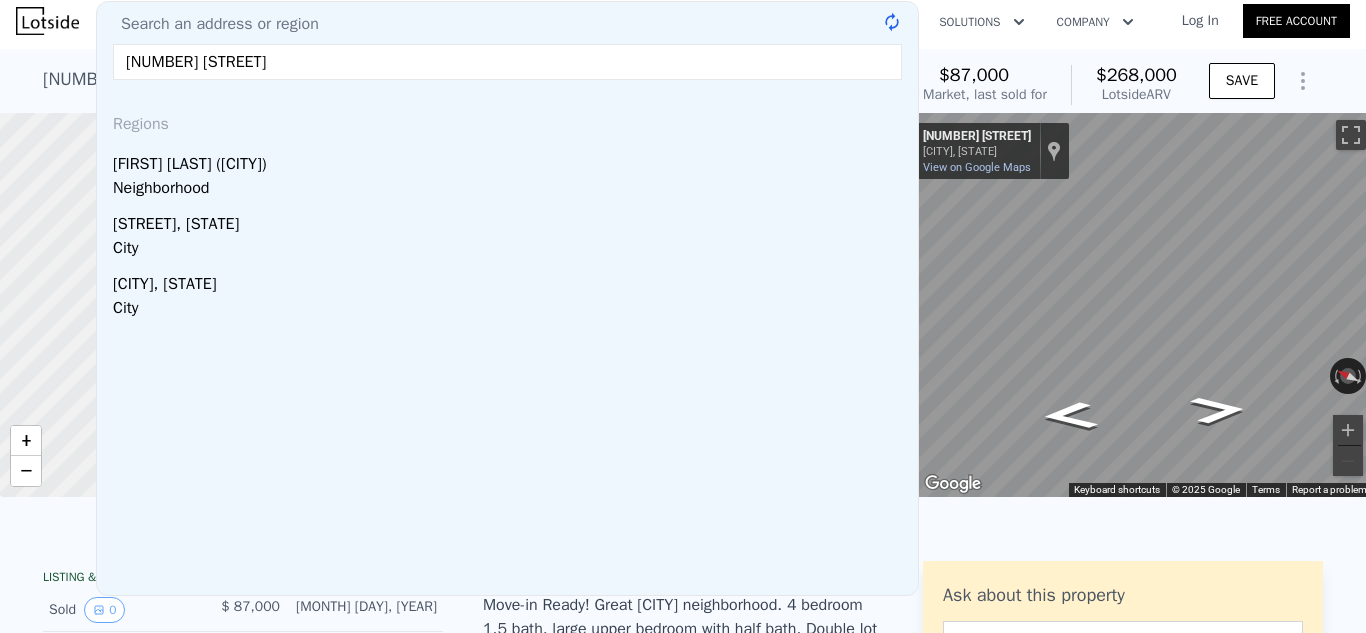 type on "[NUMBER] [STREET]" 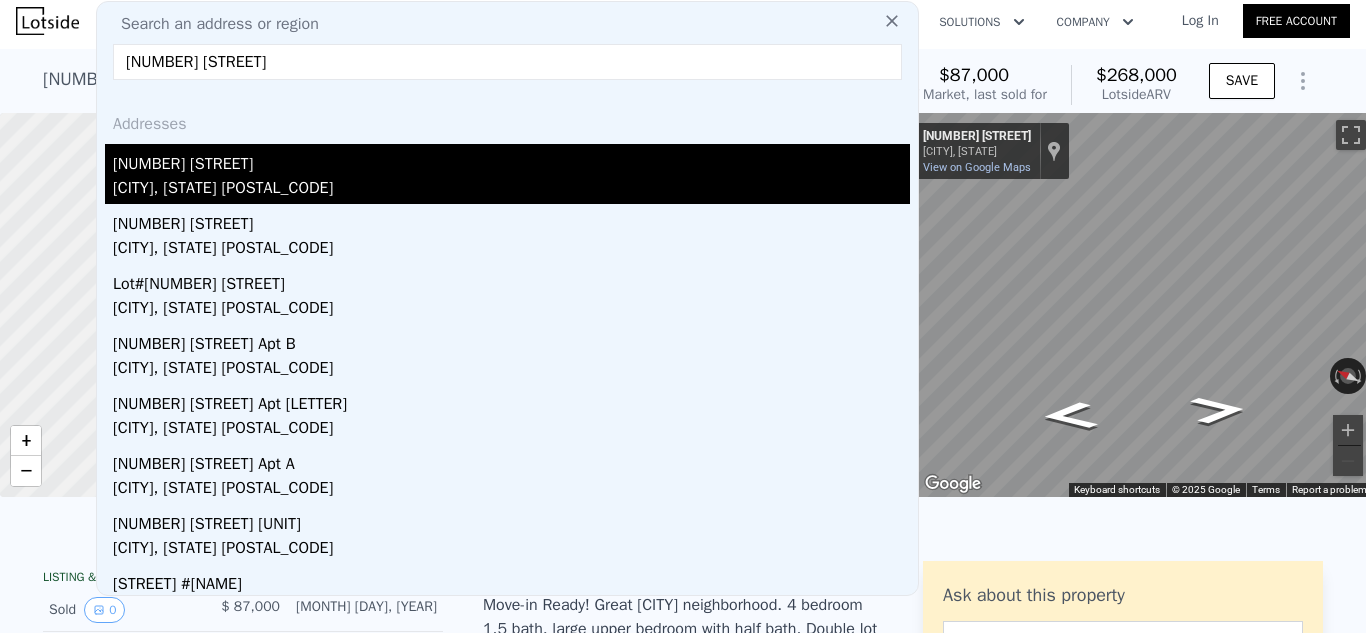click on "[NUMBER] [STREET]" at bounding box center (511, 160) 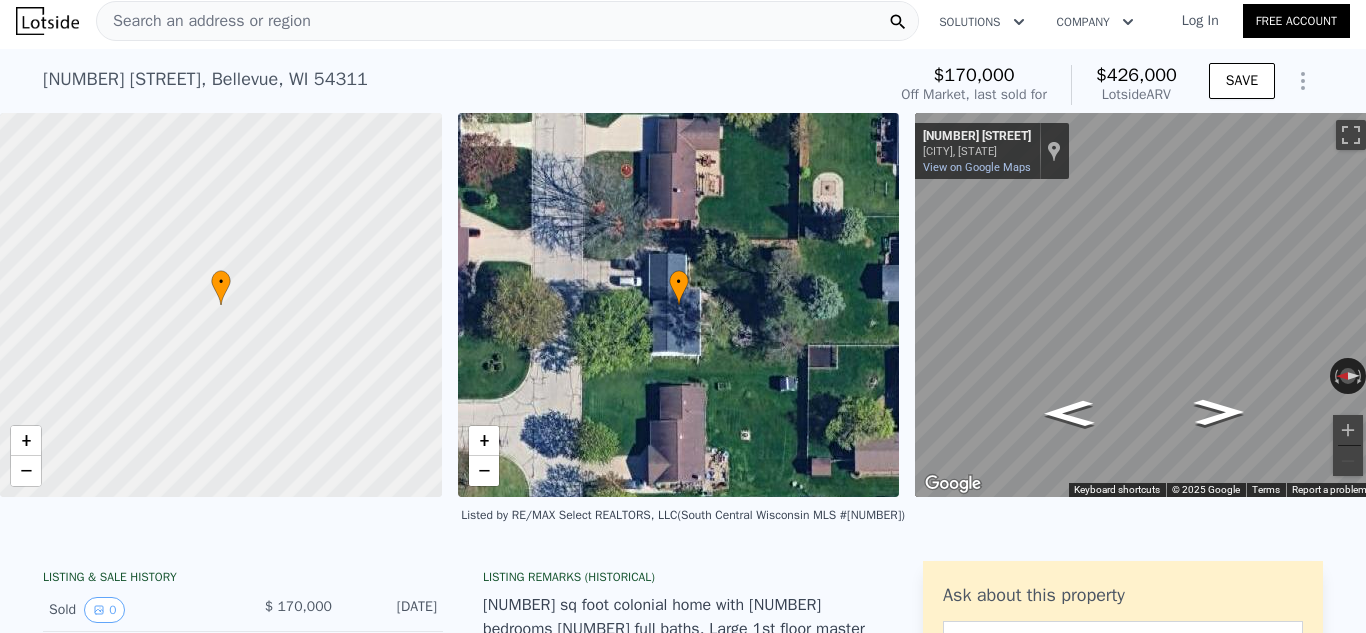 click on "Search an address or region" at bounding box center [204, 21] 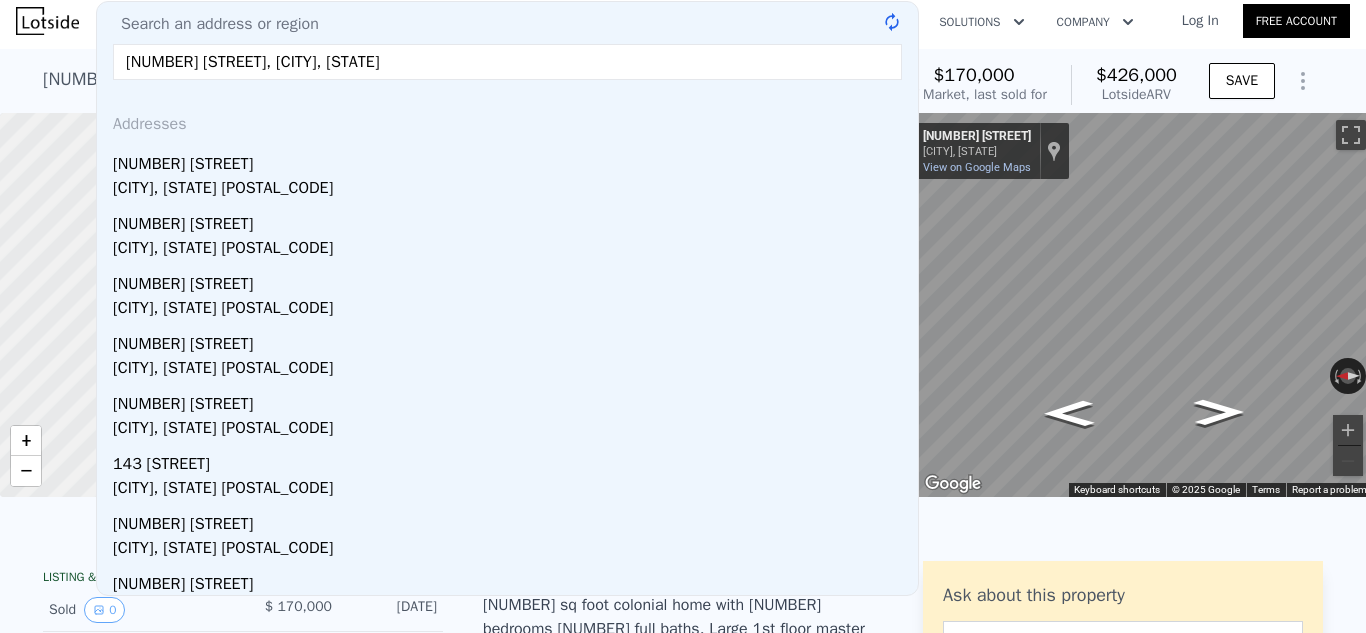type on "[NUMBER] [STREET], [CITY], [STATE]" 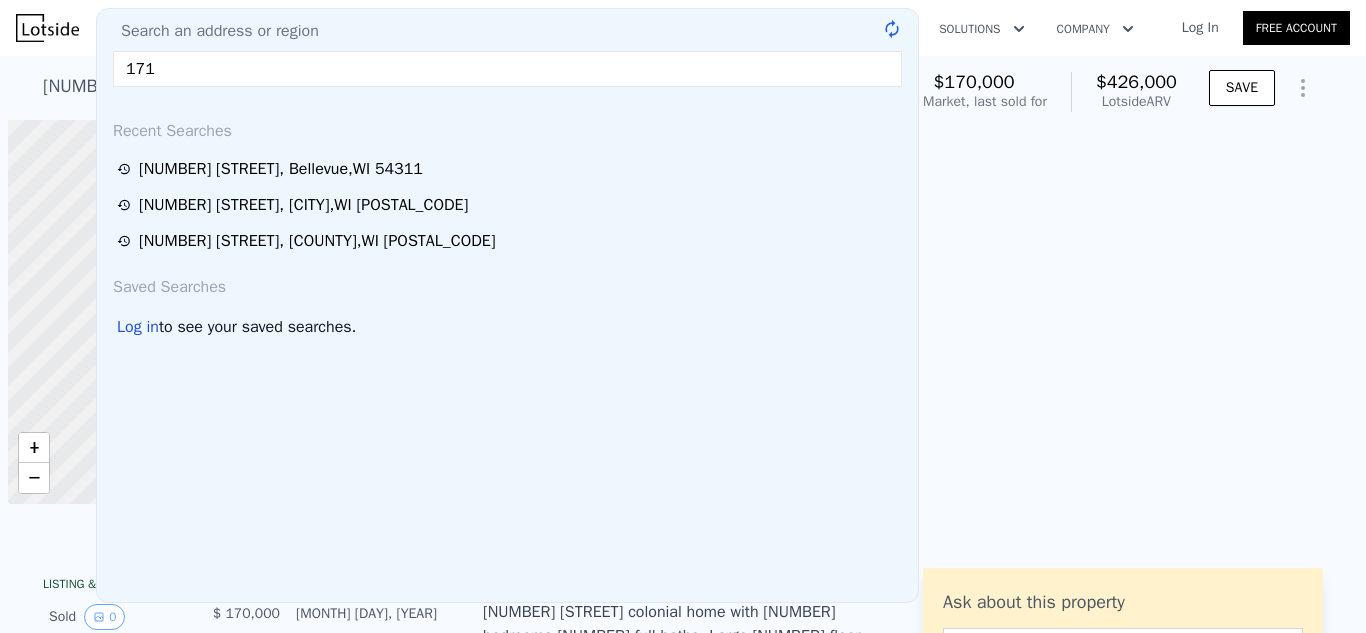 scroll, scrollTop: 0, scrollLeft: 0, axis: both 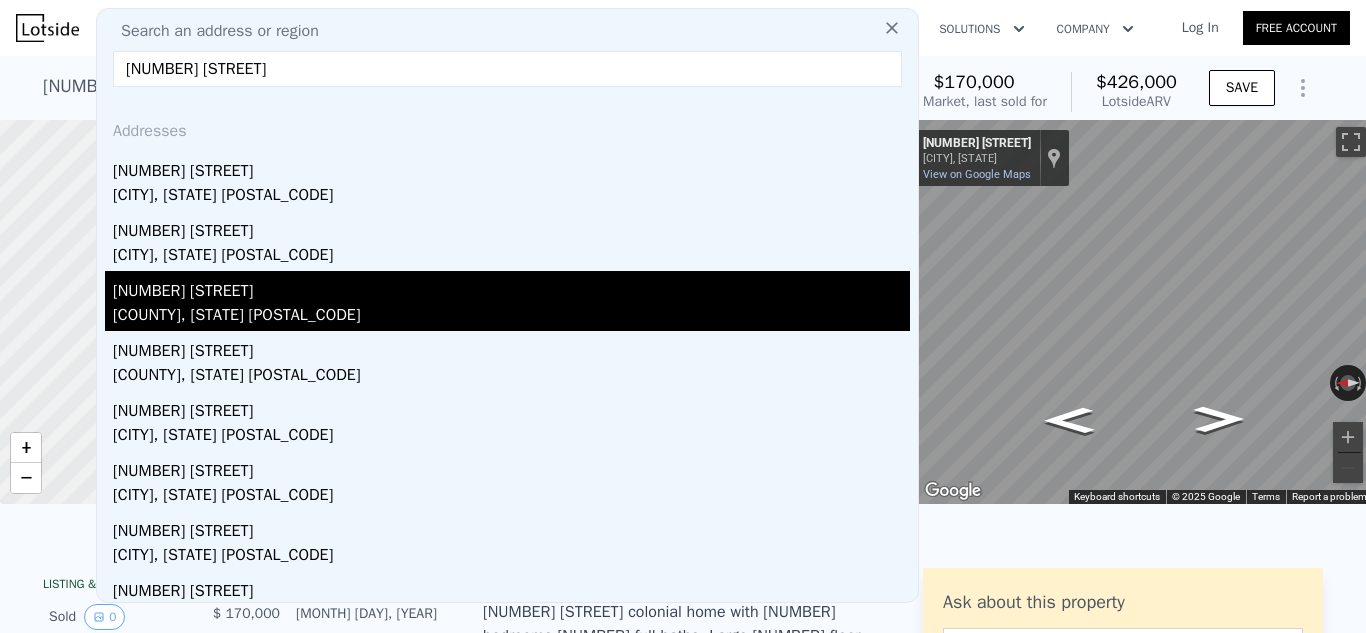 type on "[NUMBER] [STREET]" 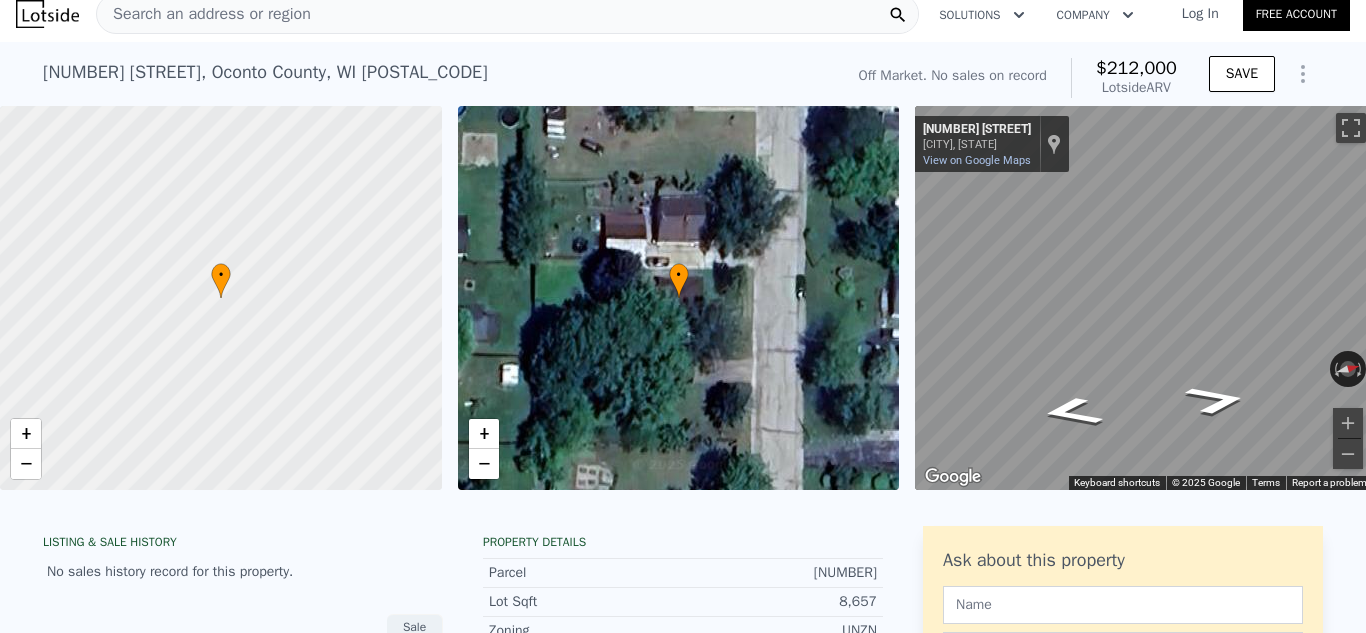 scroll, scrollTop: 7, scrollLeft: 0, axis: vertical 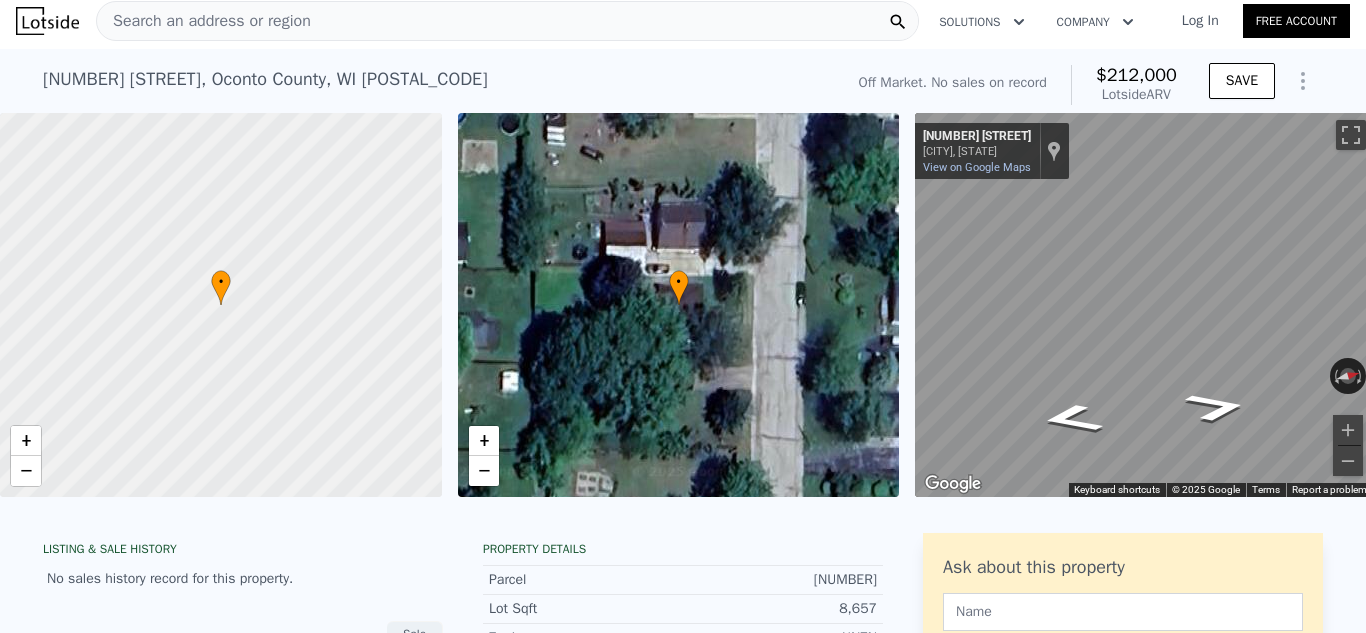 click on "Search an address or region" at bounding box center (204, 21) 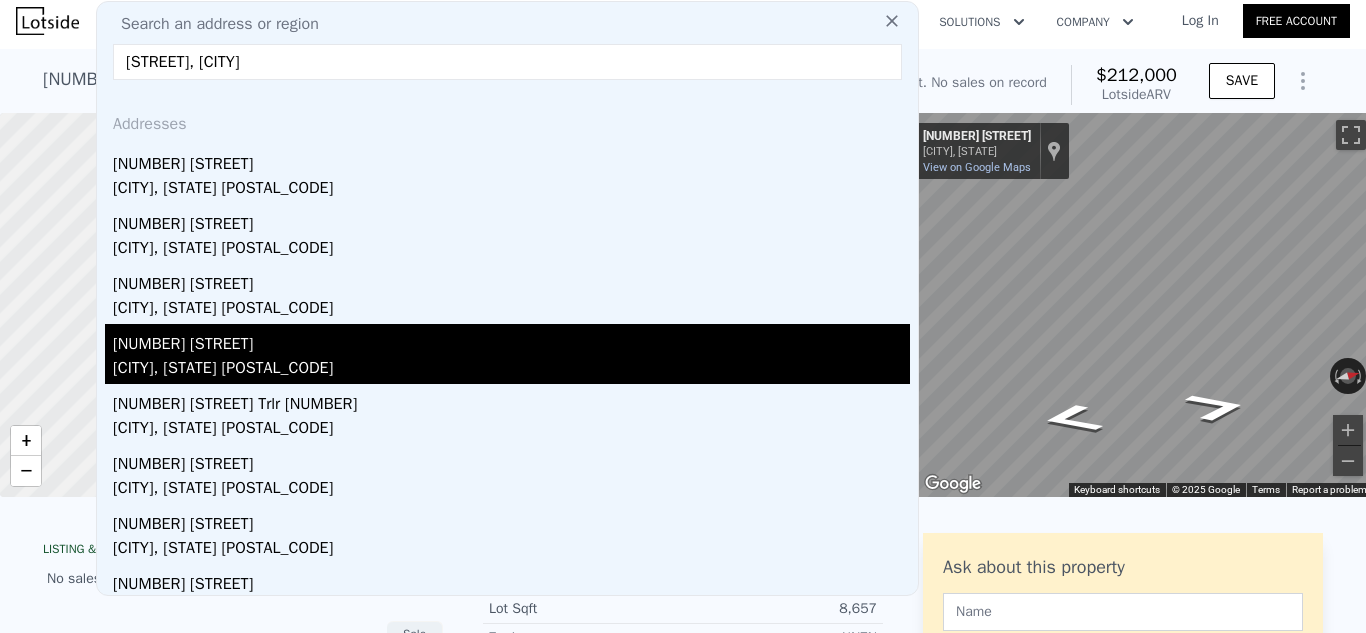 type on "407 woodfield dr, green bay" 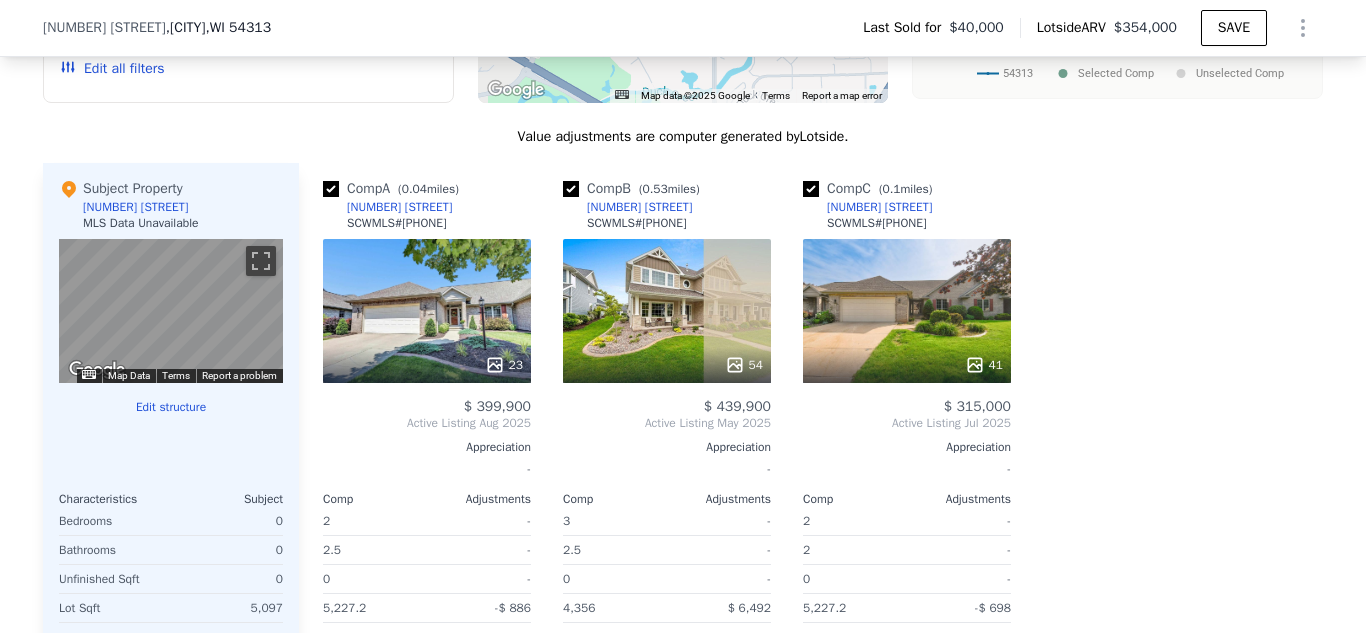 scroll, scrollTop: 1893, scrollLeft: 0, axis: vertical 